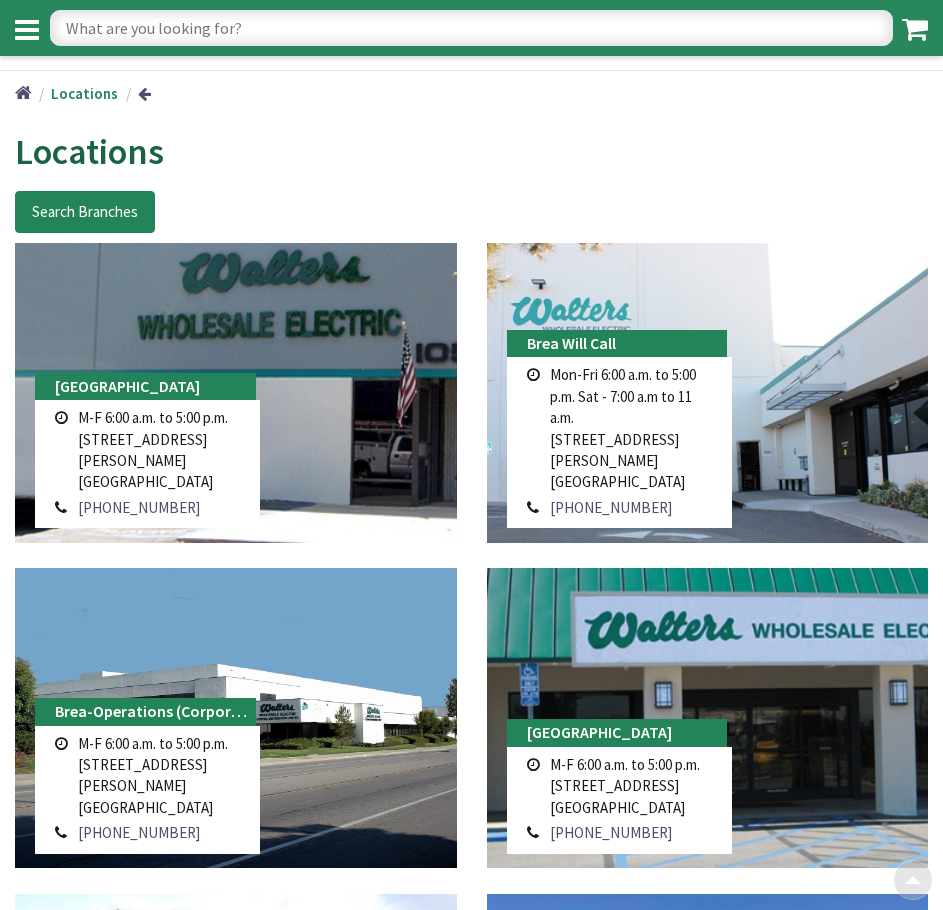 scroll, scrollTop: 1785, scrollLeft: 0, axis: vertical 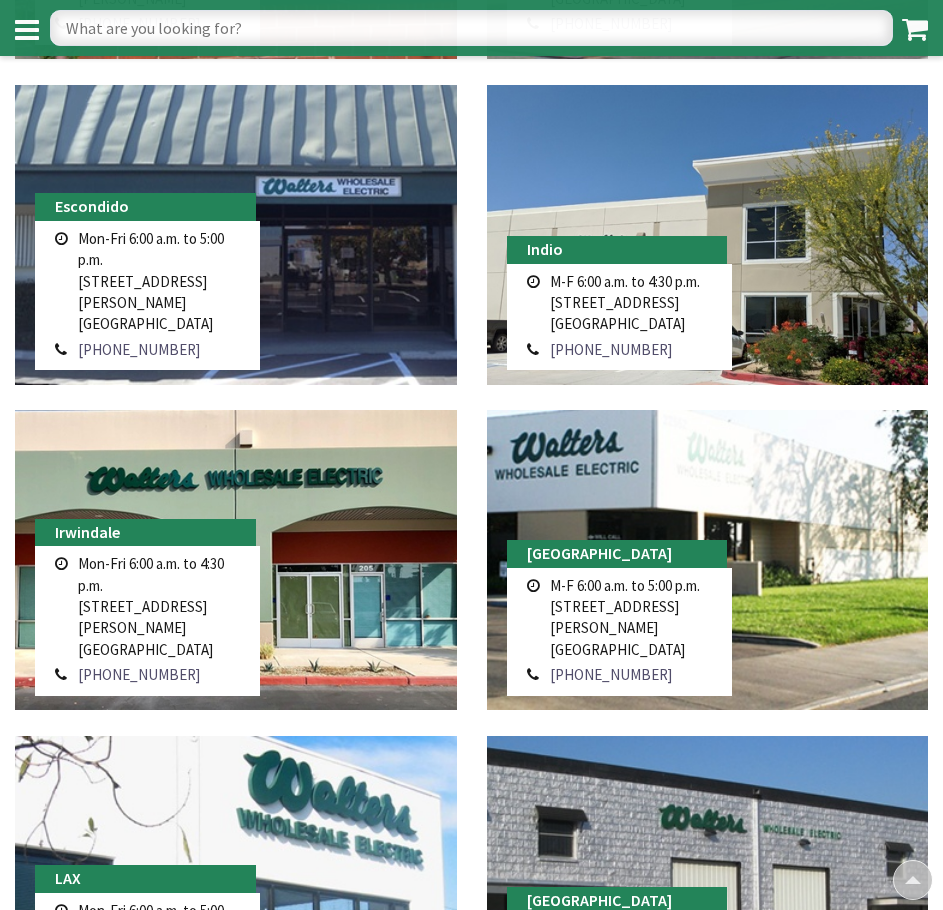 type on "[GEOGRAPHIC_DATA], [GEOGRAPHIC_DATA]" 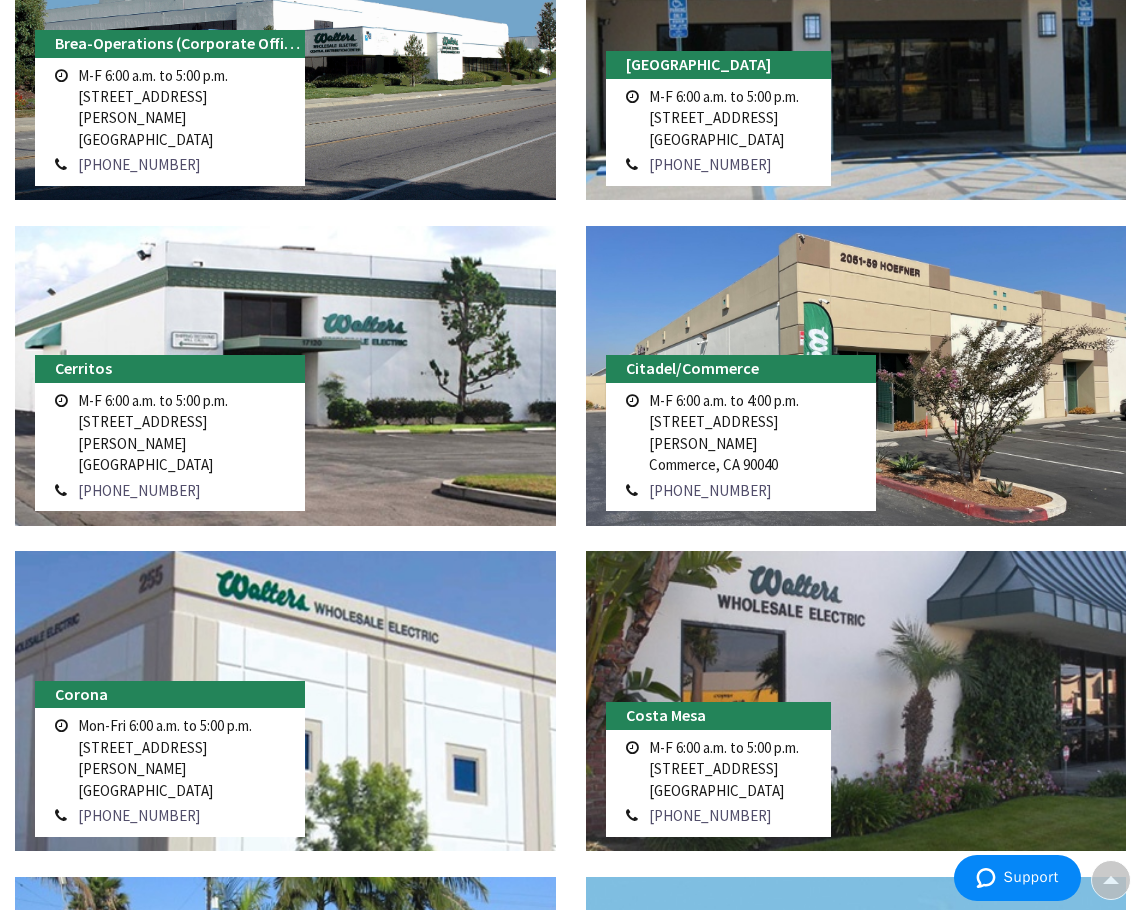 scroll, scrollTop: 775, scrollLeft: 0, axis: vertical 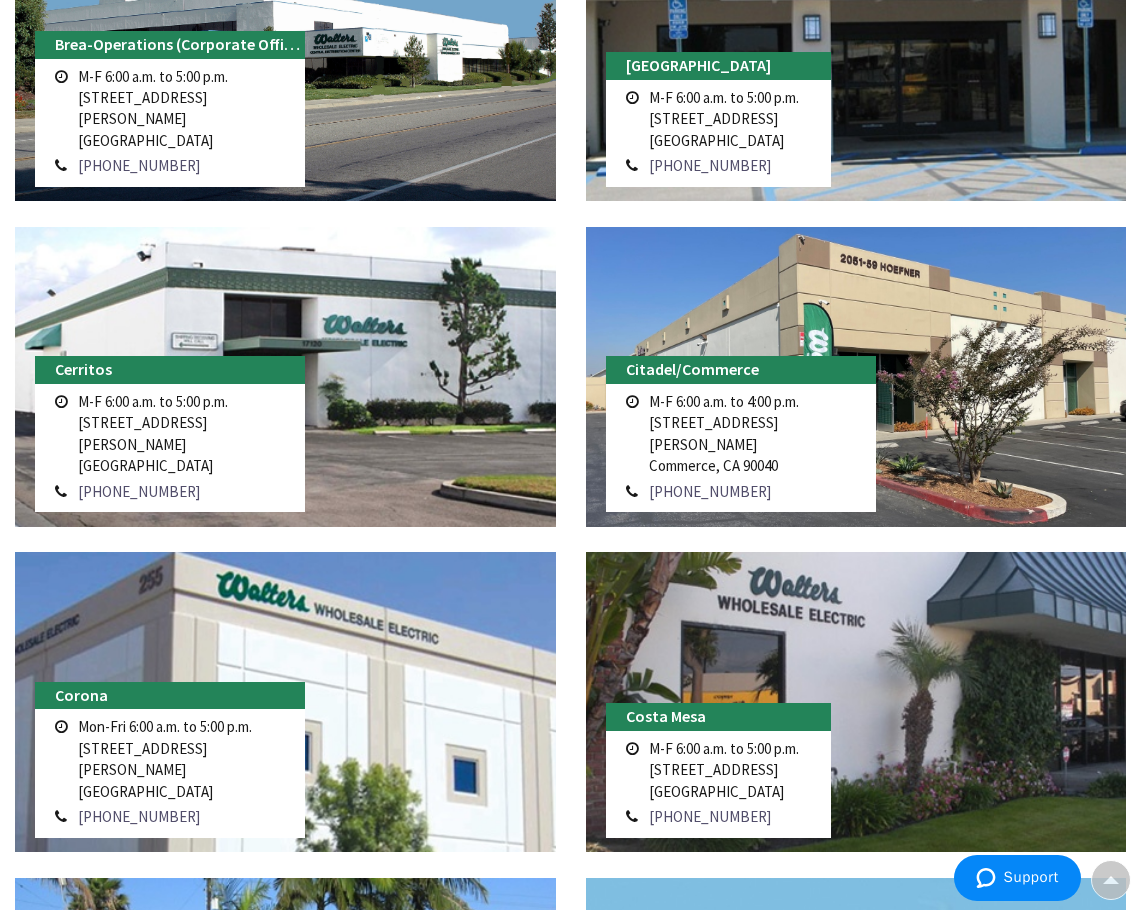 drag, startPoint x: 774, startPoint y: 448, endPoint x: 779, endPoint y: 458, distance: 11.18034 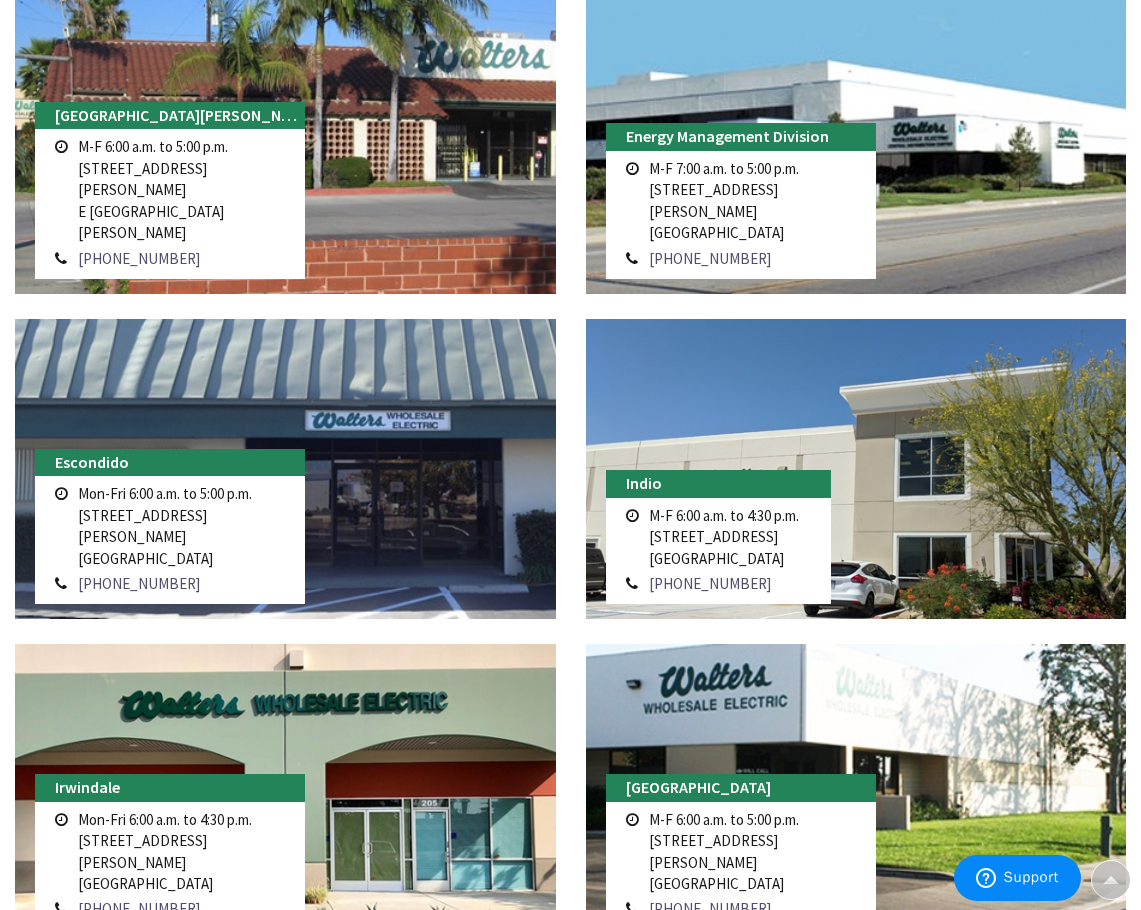 scroll, scrollTop: 1660, scrollLeft: 0, axis: vertical 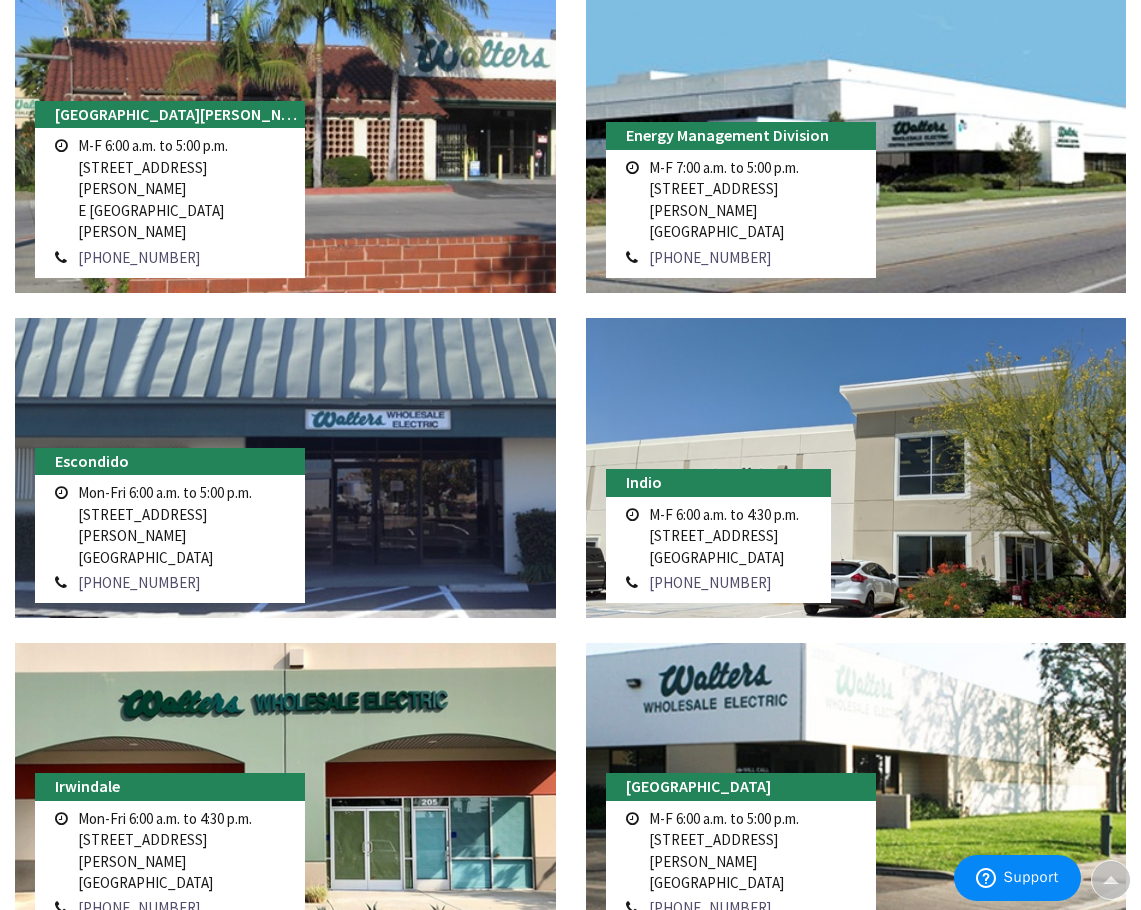 drag, startPoint x: 80, startPoint y: 510, endPoint x: 212, endPoint y: 555, distance: 139.45967 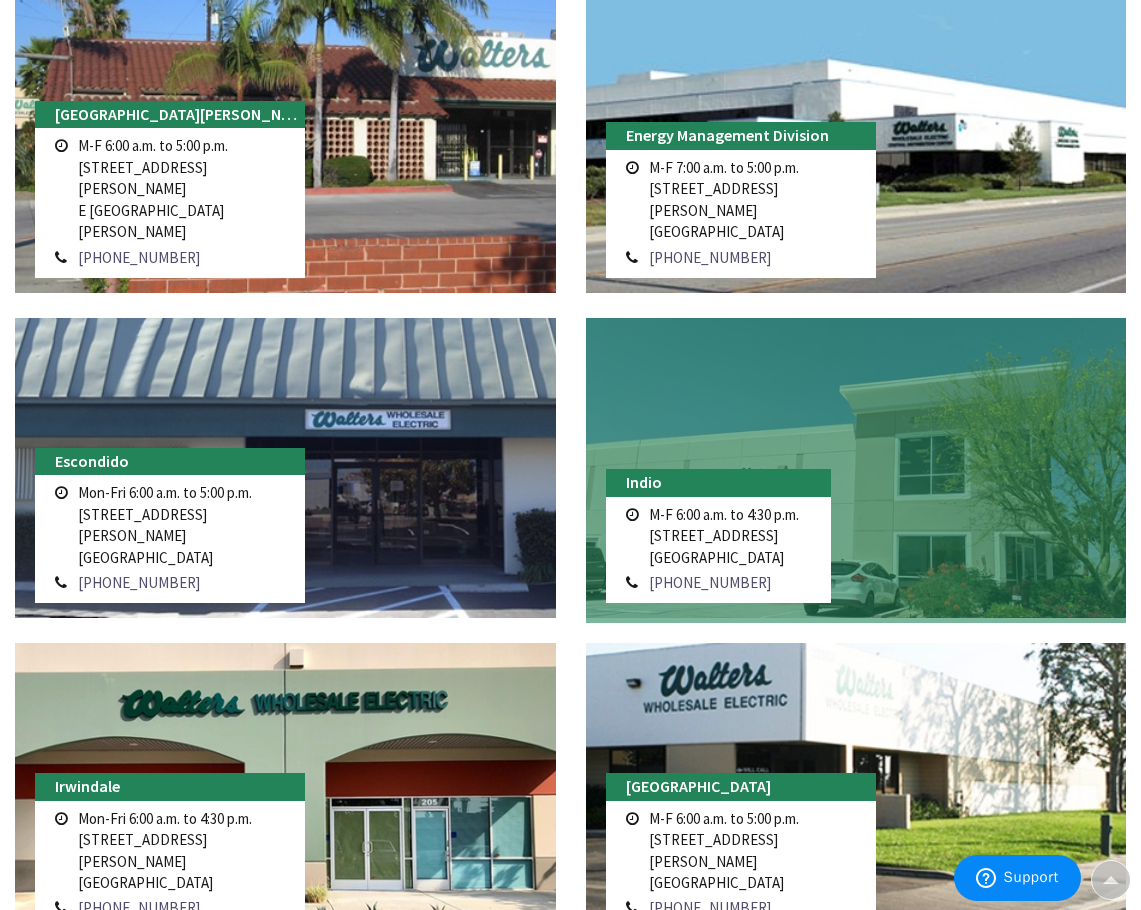 click at bounding box center (856, 468) 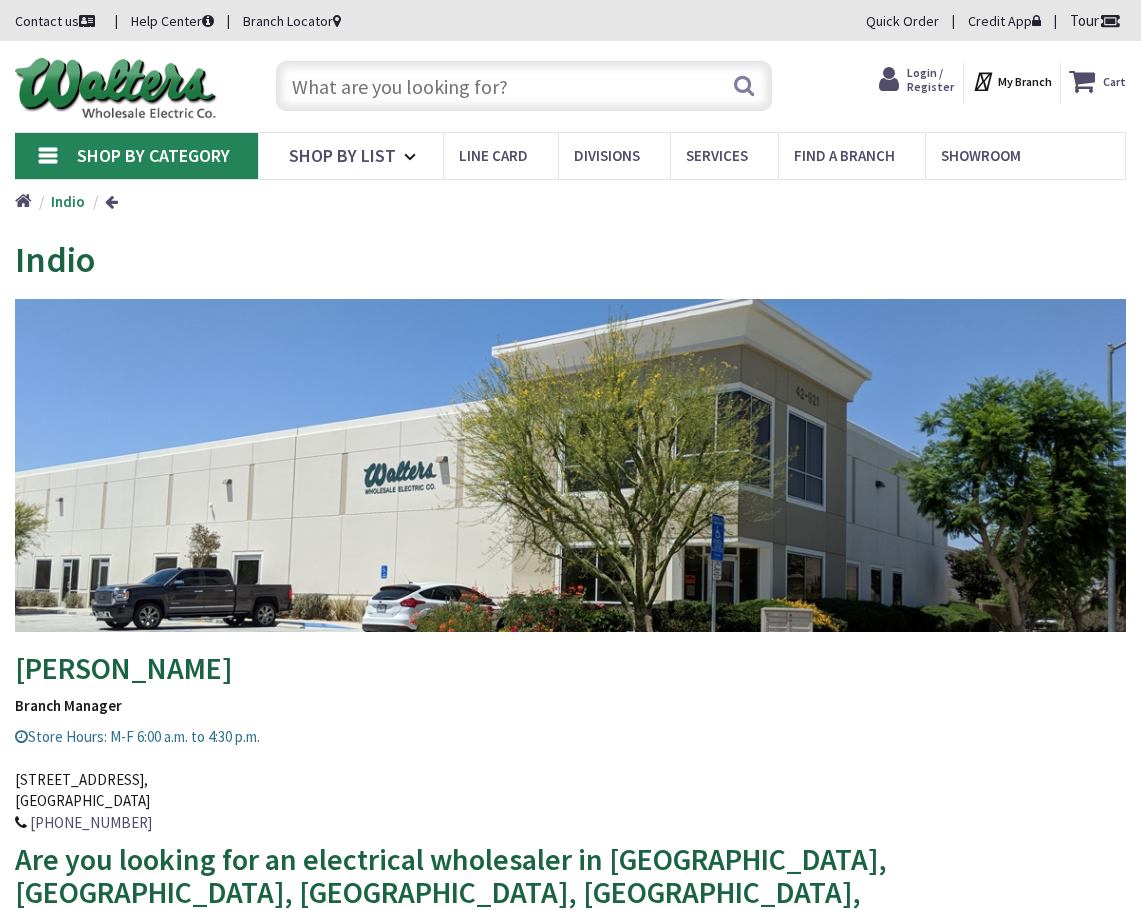 scroll, scrollTop: 1, scrollLeft: 0, axis: vertical 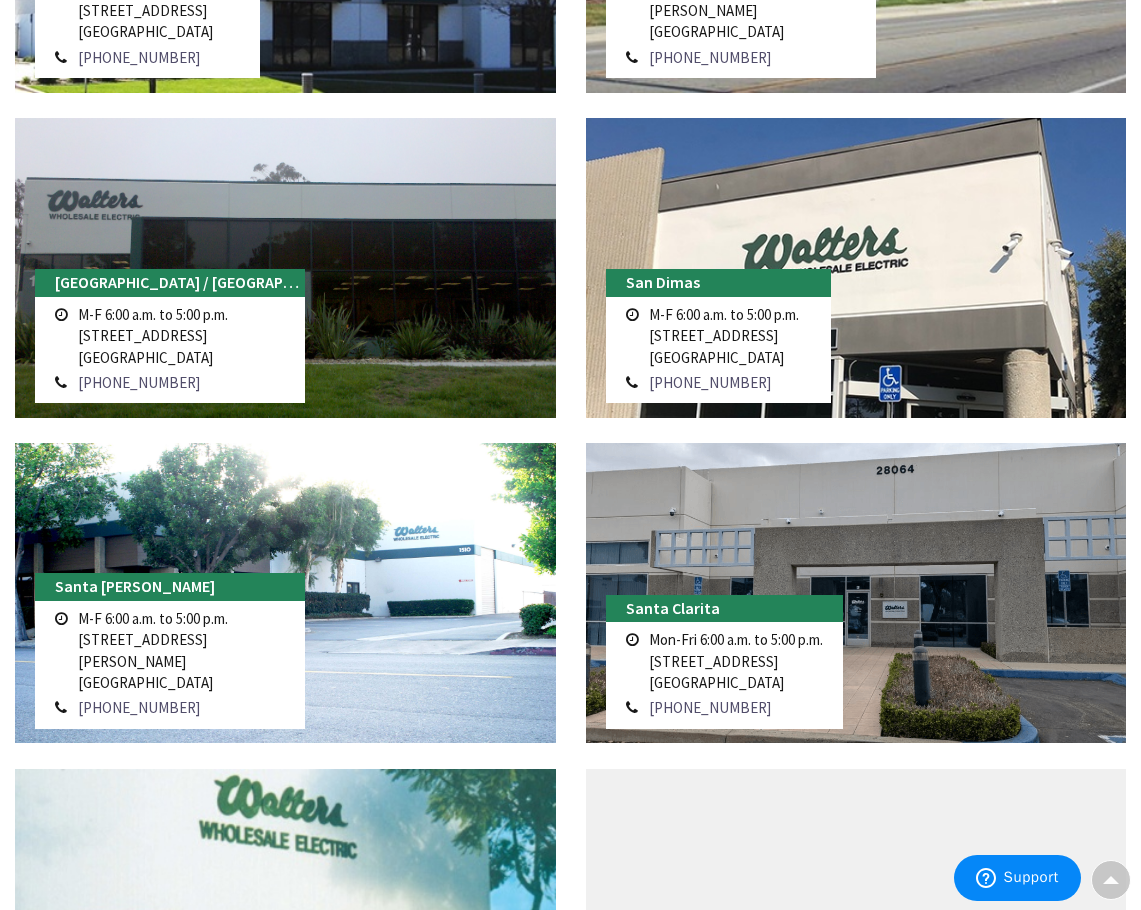 drag, startPoint x: 200, startPoint y: 360, endPoint x: 166, endPoint y: 338, distance: 40.496914 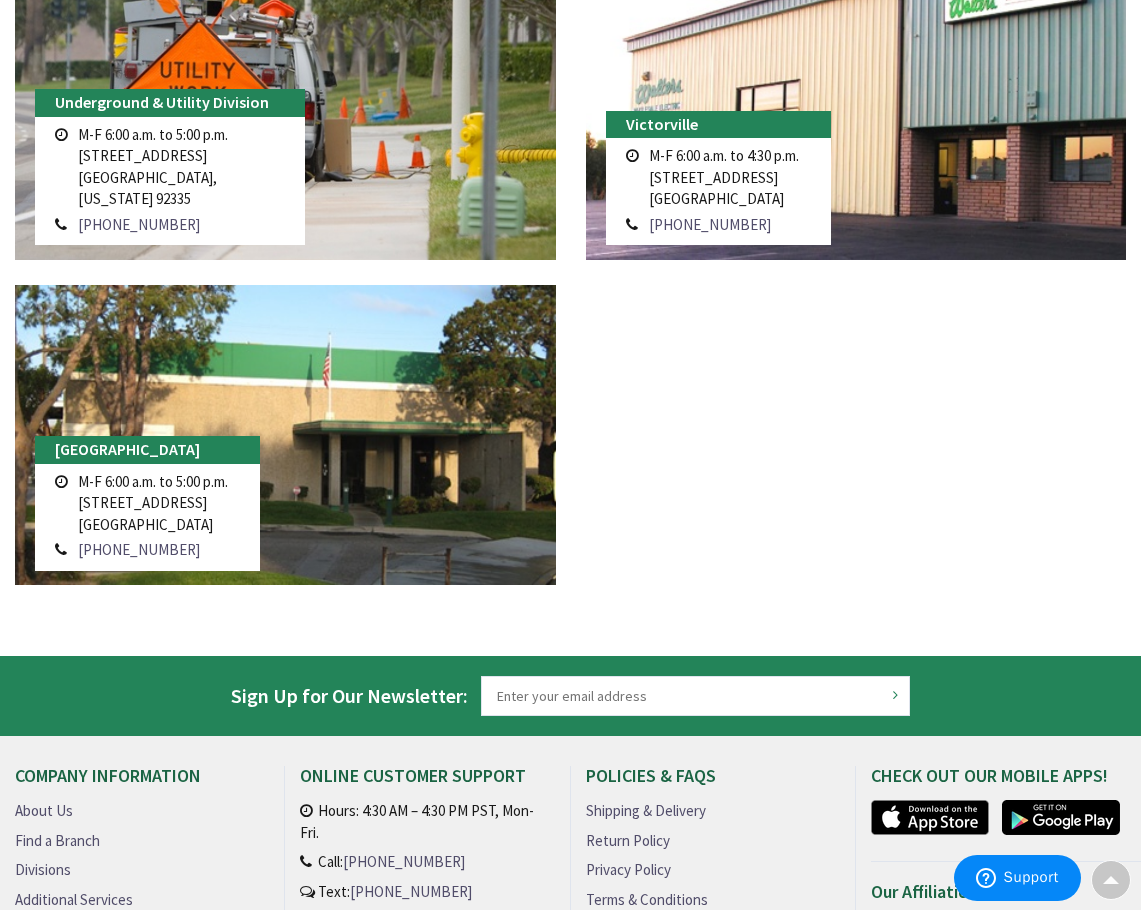 scroll, scrollTop: 5522, scrollLeft: 0, axis: vertical 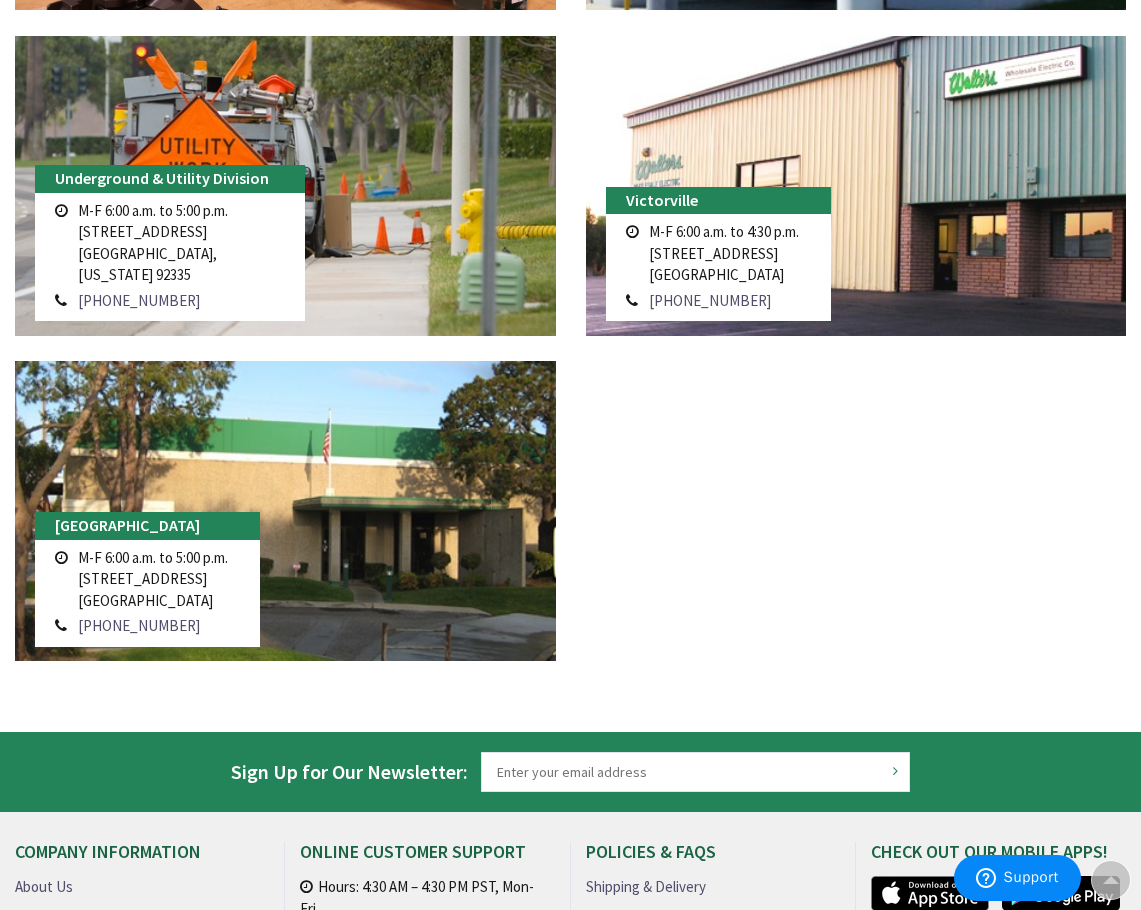 drag, startPoint x: 691, startPoint y: 535, endPoint x: 782, endPoint y: 281, distance: 269.8092 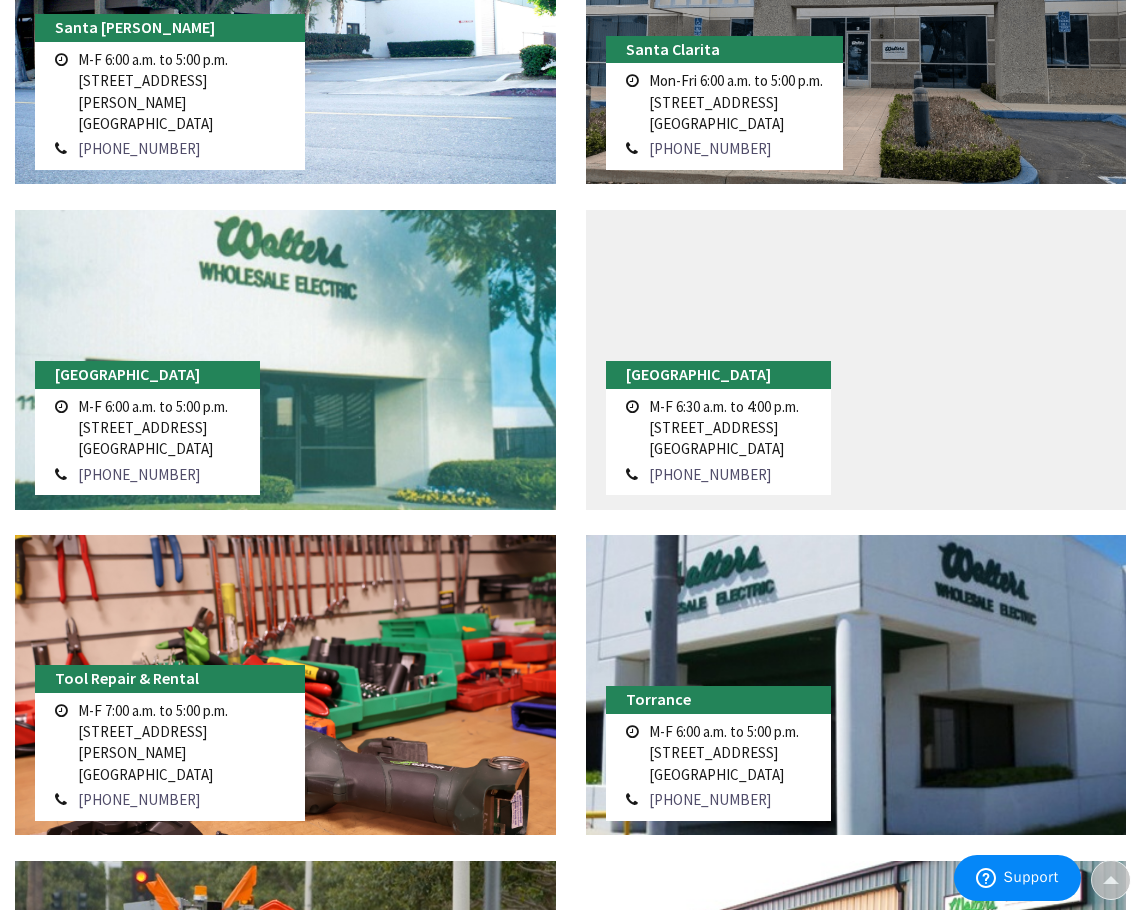 scroll, scrollTop: 4657, scrollLeft: 0, axis: vertical 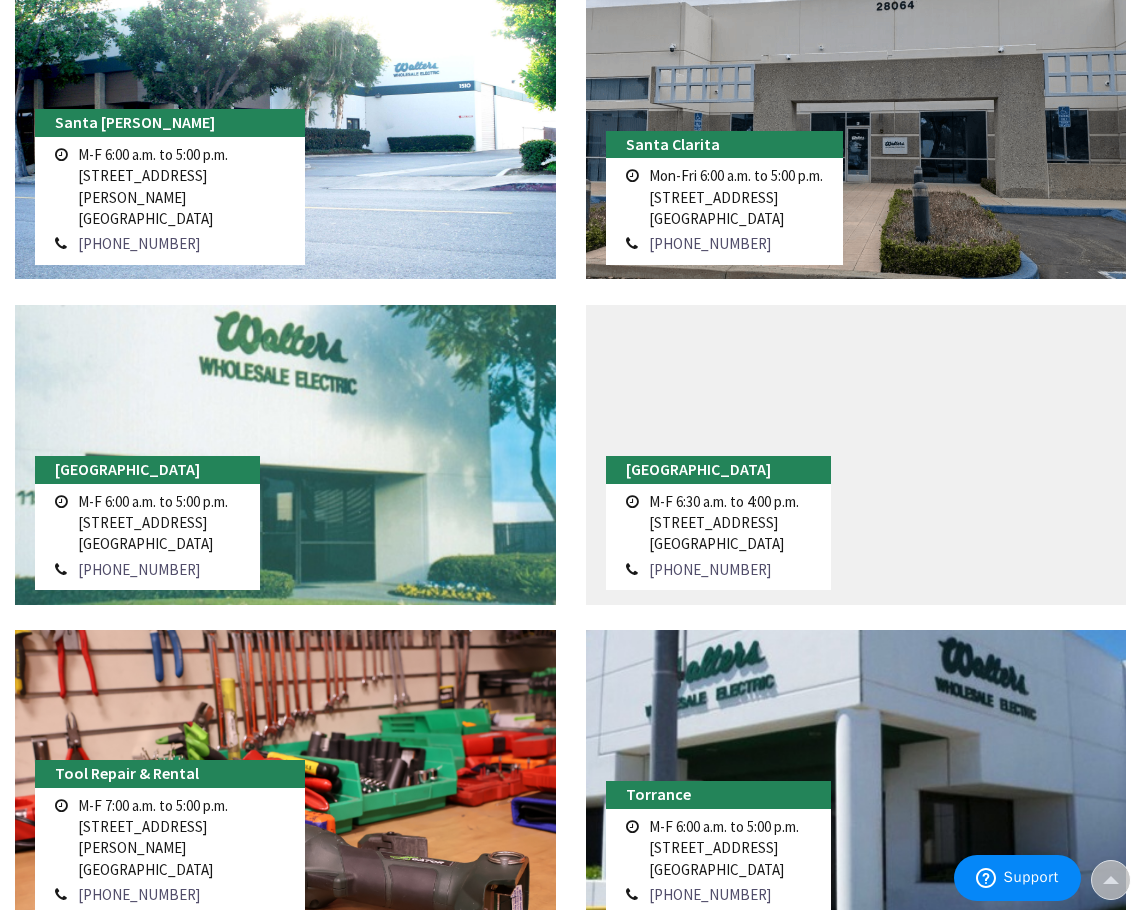 click on "M-F 6:30 a.m. to 4:00 p.m.                                                       [STREET_ADDRESS]" at bounding box center (724, 523) 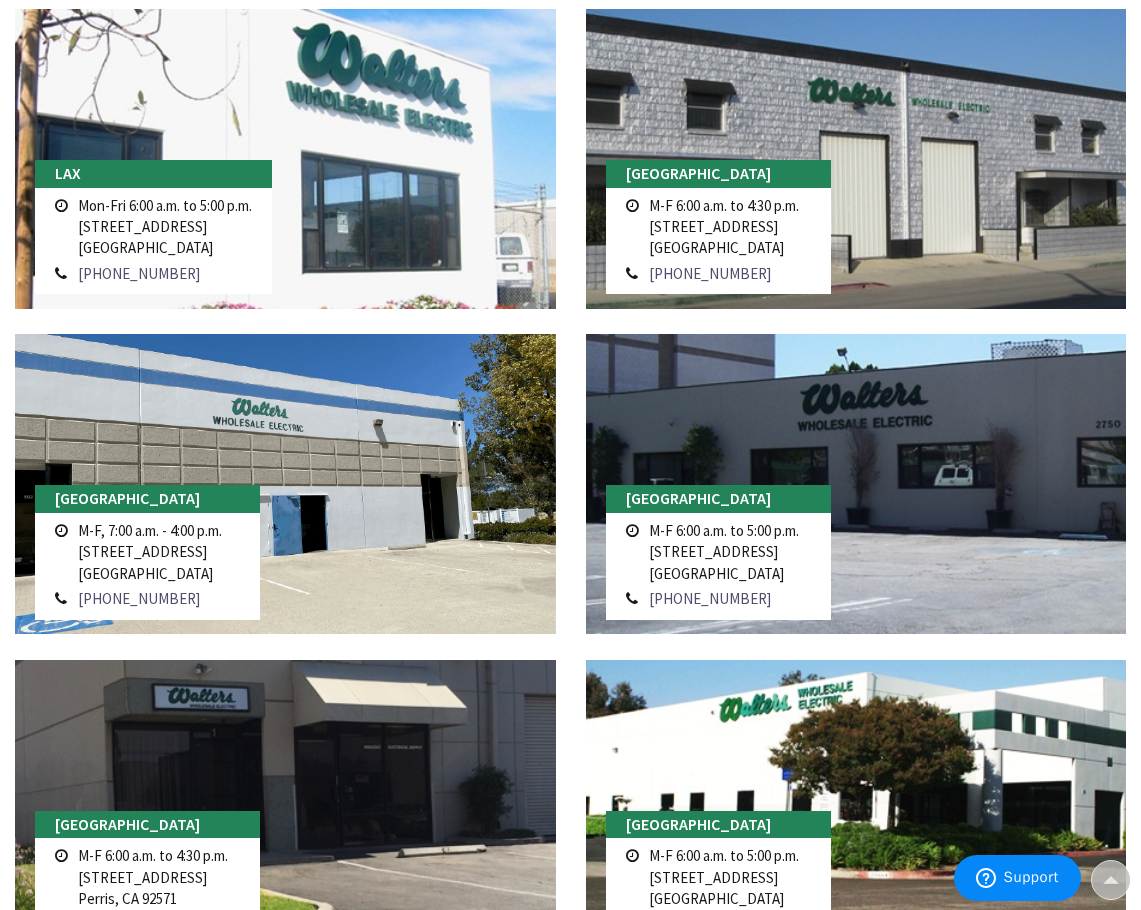 scroll, scrollTop: 2582, scrollLeft: 0, axis: vertical 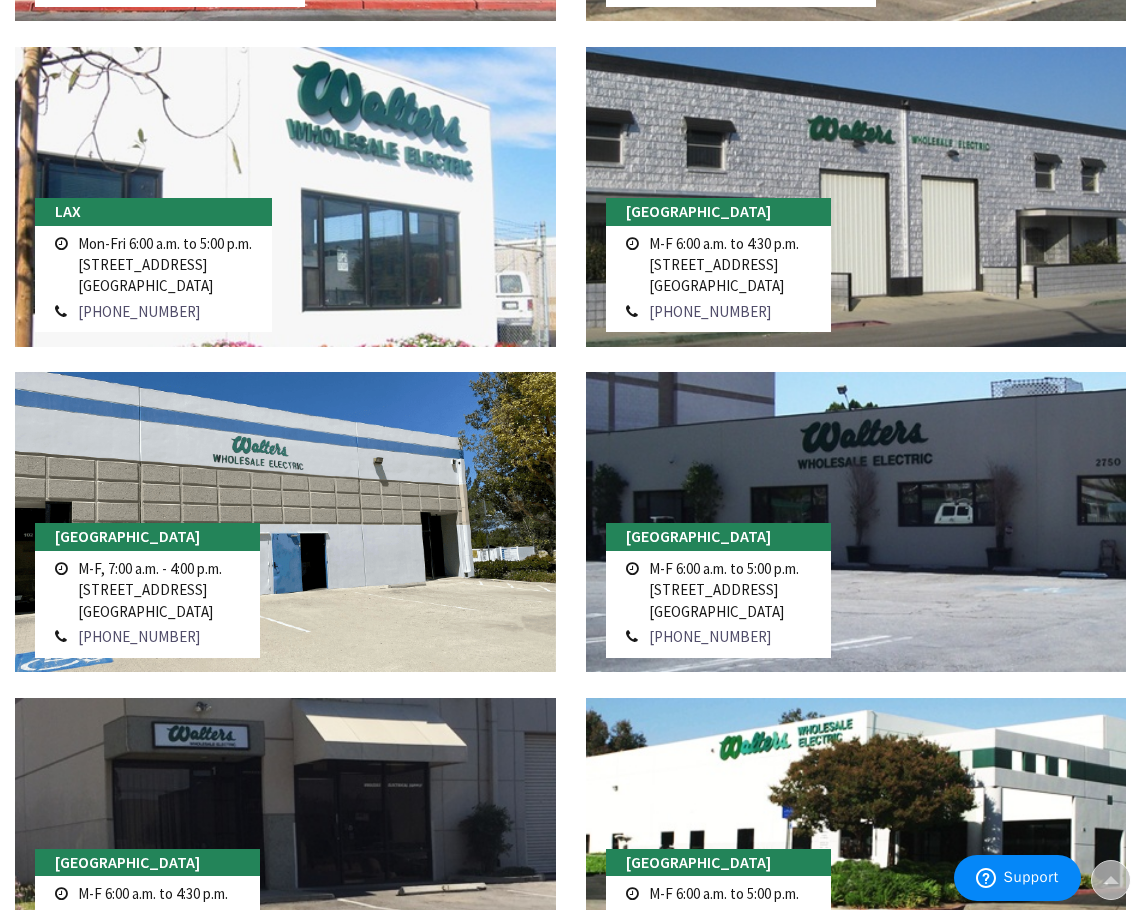 drag, startPoint x: 270, startPoint y: 281, endPoint x: 219, endPoint y: 276, distance: 51.24451 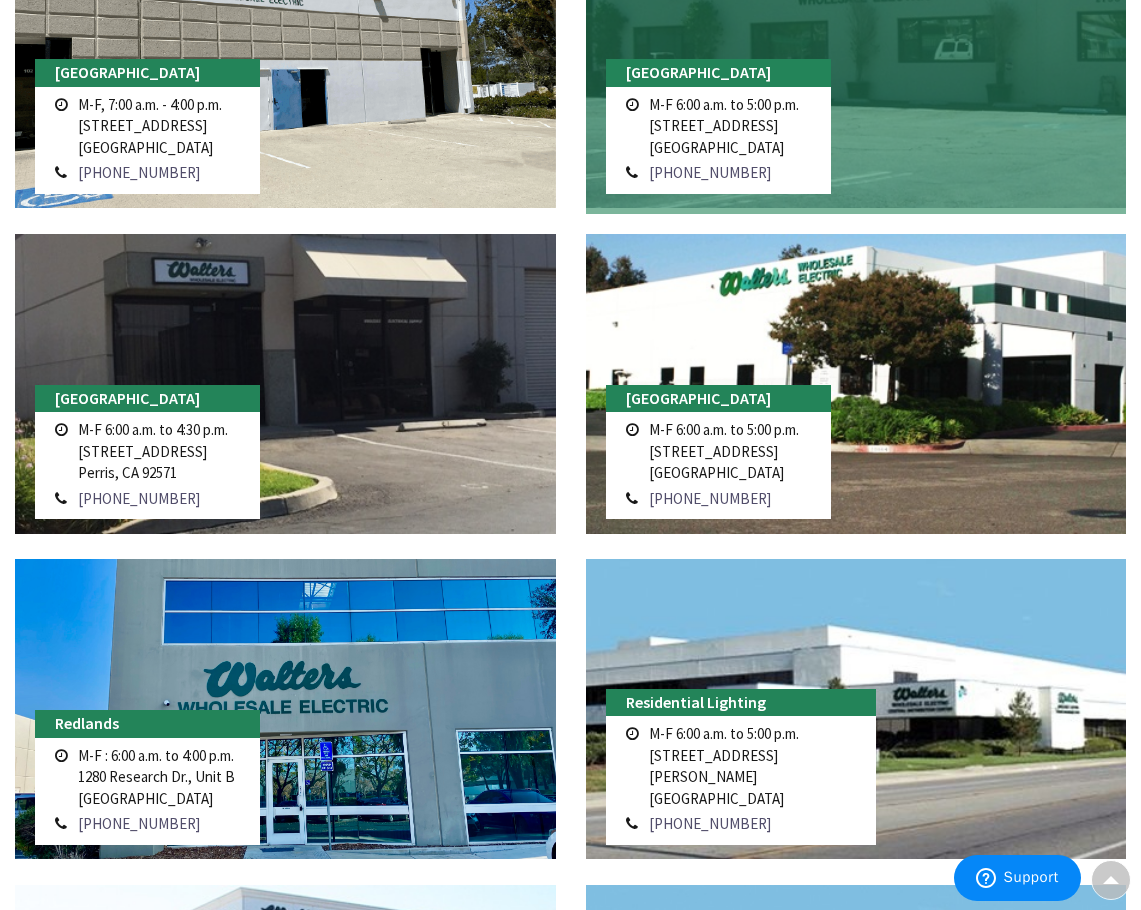 scroll, scrollTop: 3047, scrollLeft: 0, axis: vertical 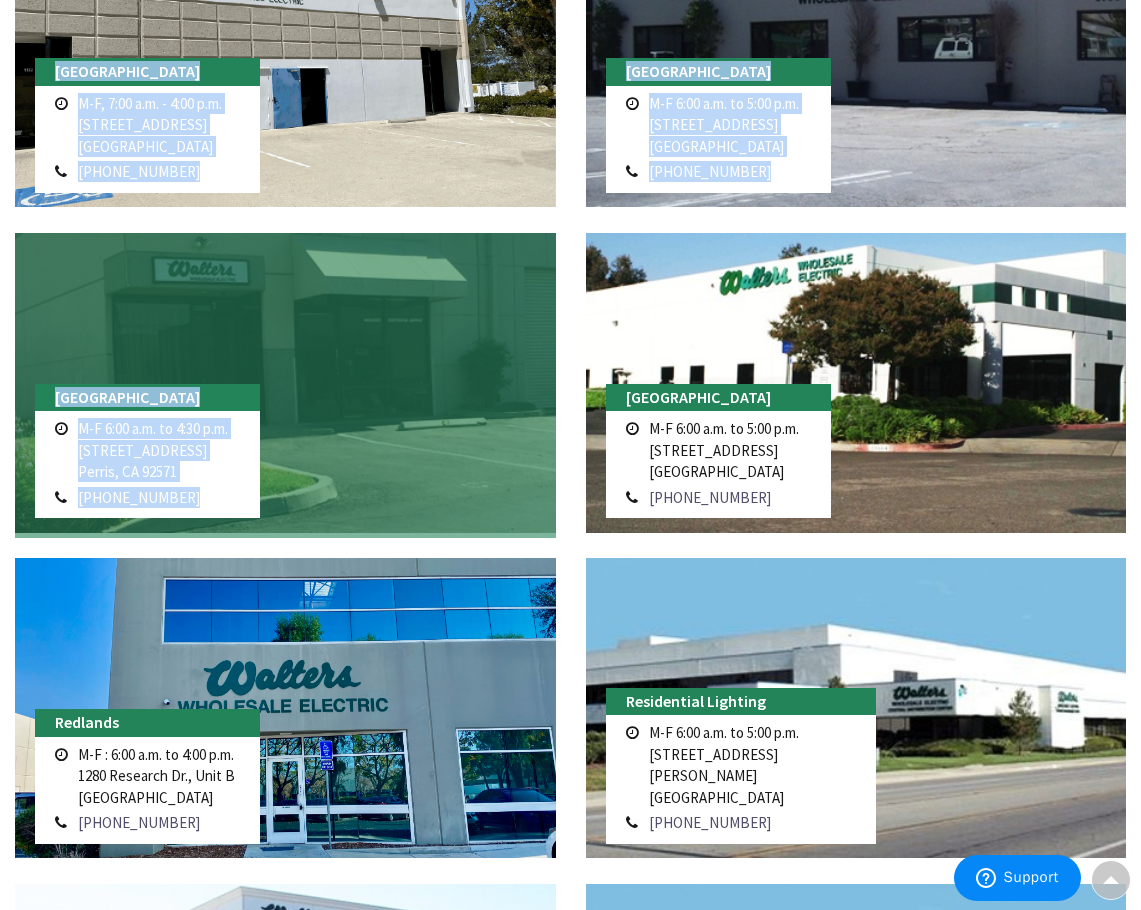 drag, startPoint x: 570, startPoint y: 355, endPoint x: 339, endPoint y: 297, distance: 238.1701 